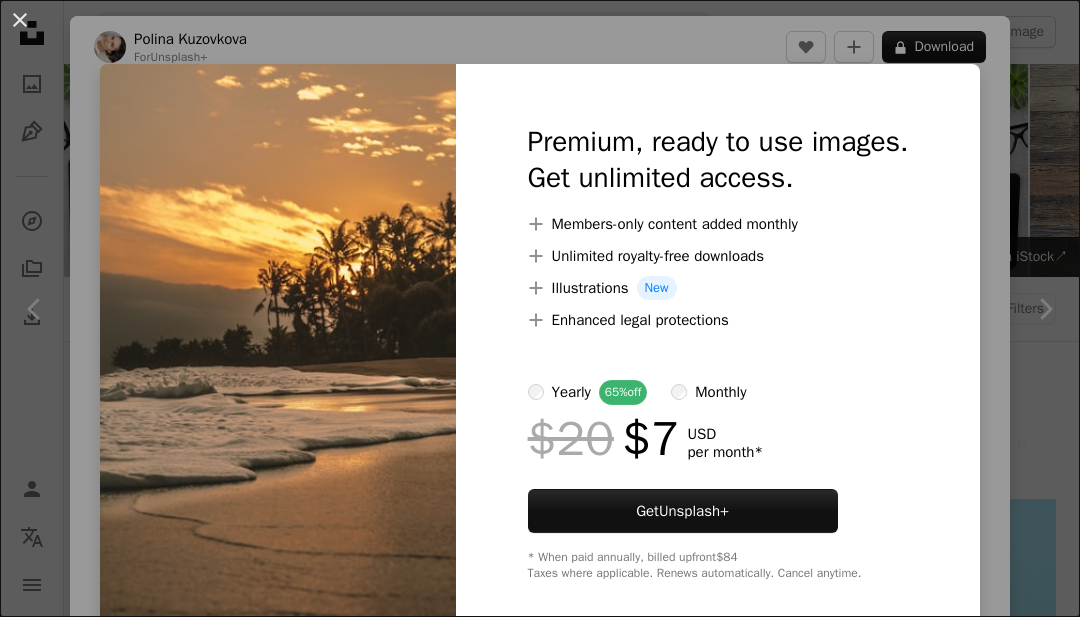 scroll, scrollTop: 2739, scrollLeft: 0, axis: vertical 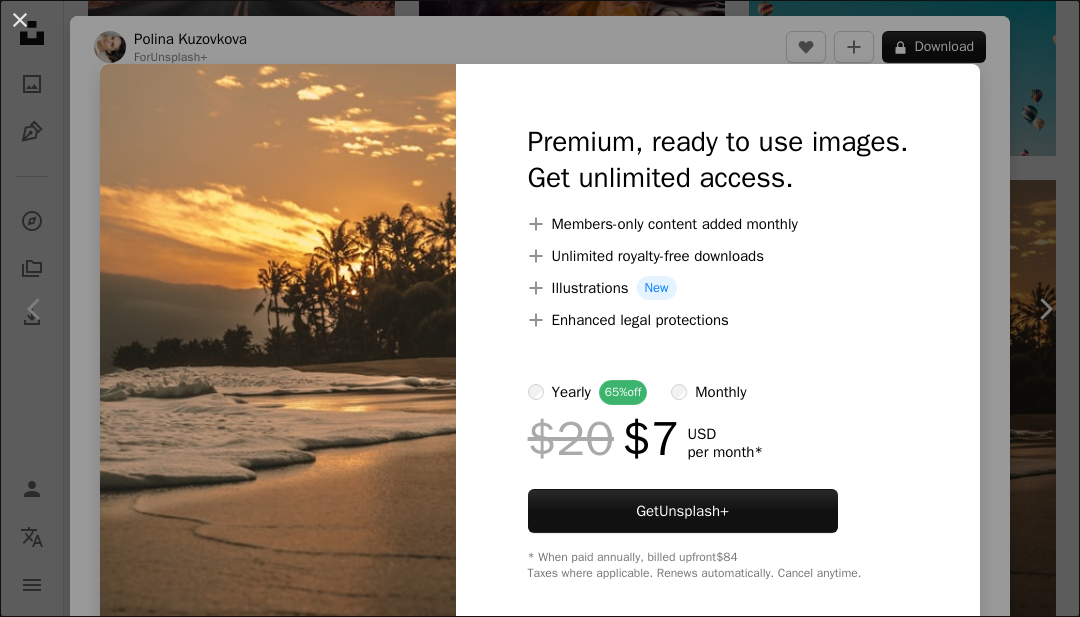click at bounding box center (278, 352) 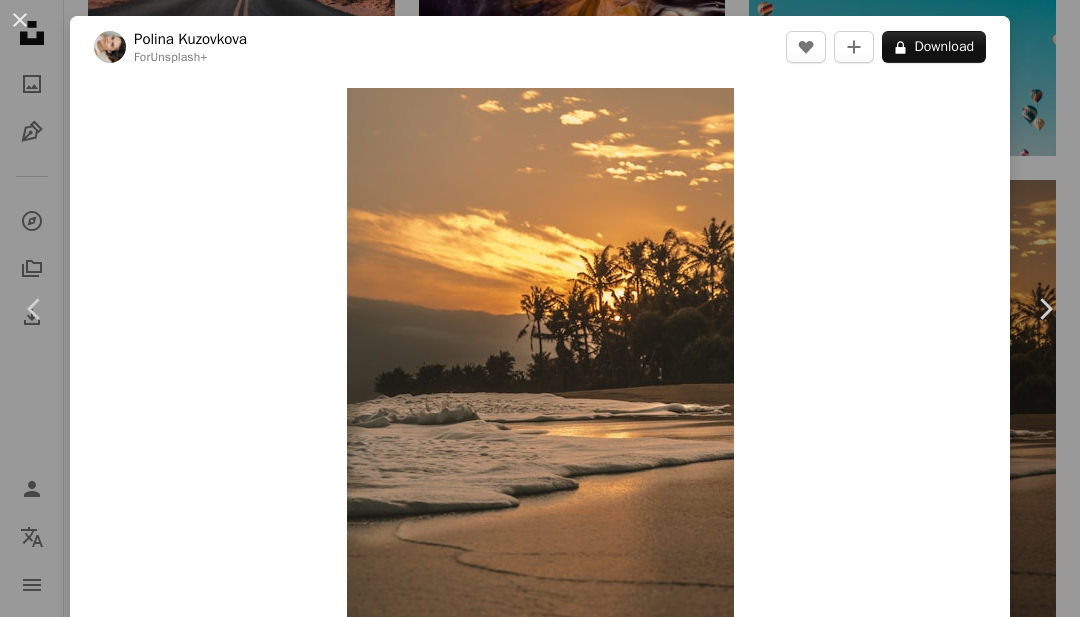 click on "An X shape Chevron left Chevron right [FIRST] [LAST] For  Unsplash+ A heart A plus sign A lock Download Zoom in Featured in Photos ,  Travel ,  Golden Hour A forward-right arrow Share More Actions A map marker [CITY], [COUNTRY] Calendar outlined Published on  [DATE] Safety Licensed under the  Unsplash+ License full hd wallpaper 4K Images laptop wallpaper wallpaper for mobile whatsapp dp sea linkedin cover ipad pro wallpaper amoled wallpaper sunrise watch wallpaper iphone 12 wallpaper sand waves iphone 11 wallpaper coast shoreline bali Free stock photos From this series Plus sign for Unsplash+ Plus sign for Unsplash+ Plus sign for Unsplash+ Plus sign for Unsplash+ Plus sign for Unsplash+ Plus sign for Unsplash+ Plus sign for Unsplash+ Related images Plus sign for Unsplash+ A heart A plus sign [FIRST] [LAST] For  Unsplash+ A lock Download Plus sign for Unsplash+ A heart A plus sign [FIRST] [LAST] For  Unsplash+ A lock Download Plus sign for Unsplash+ A heart A plus sign [FIRST] [LAST] For  Unsplash+ A lock" at bounding box center (540, 308) 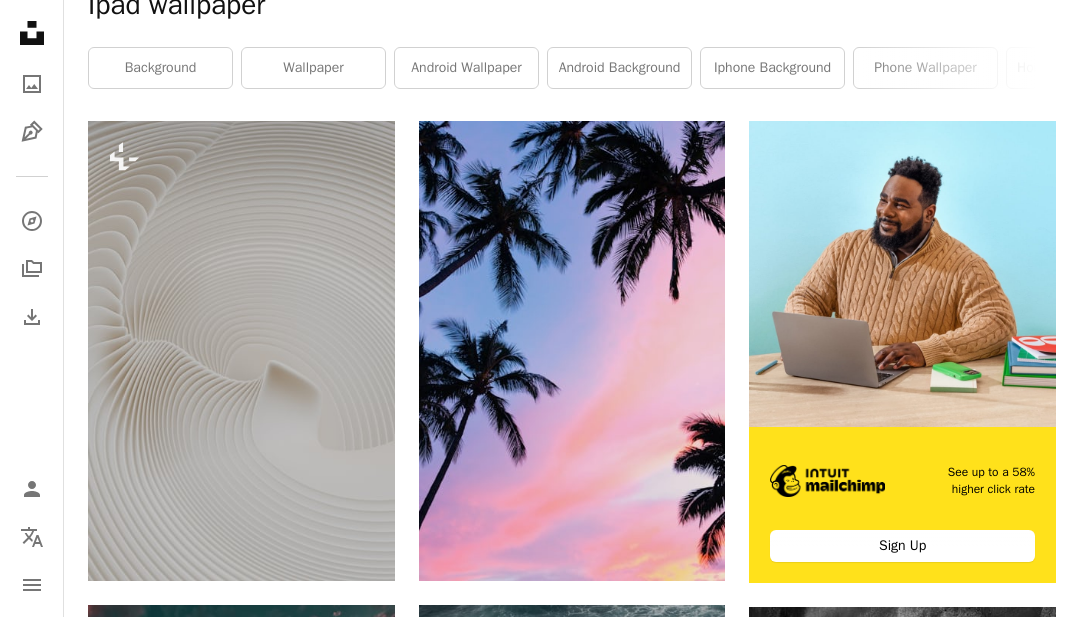 scroll, scrollTop: 374, scrollLeft: 0, axis: vertical 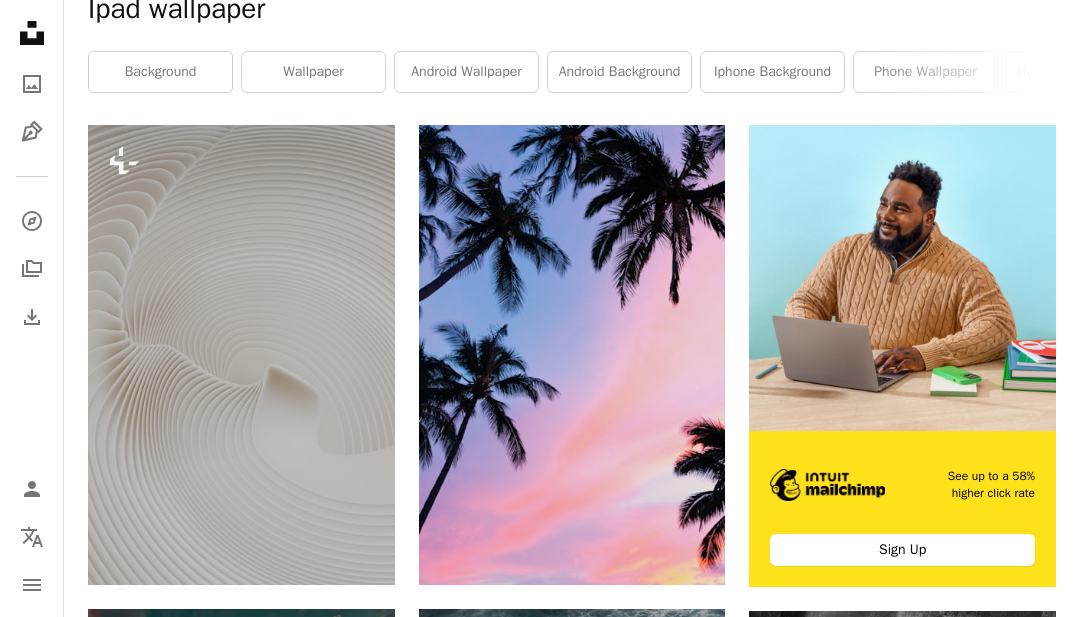 click at bounding box center [572, 355] 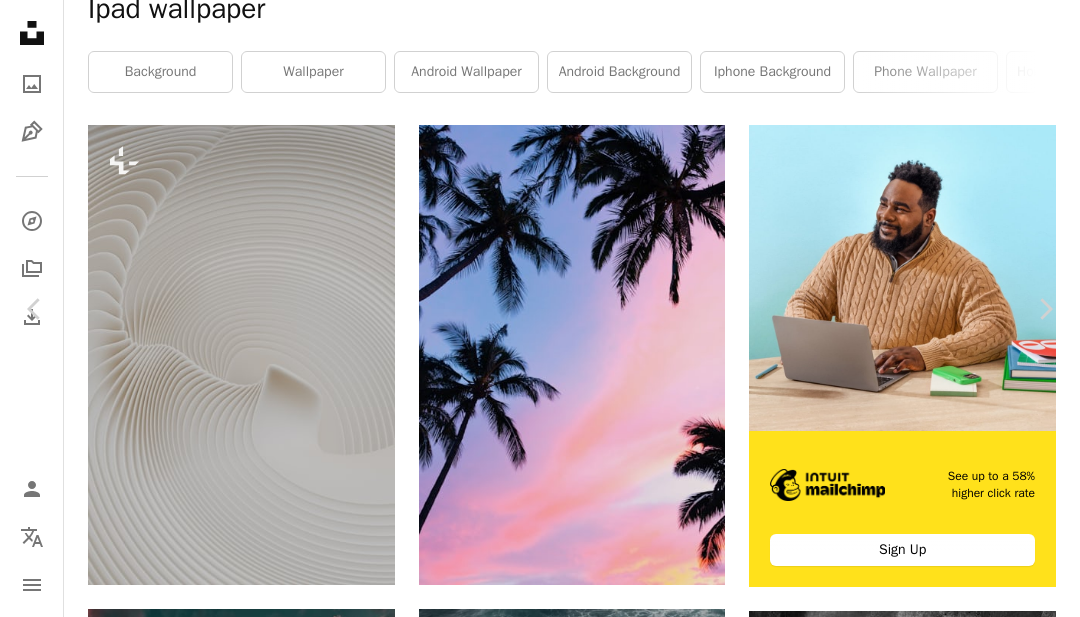 click at bounding box center (540, 5195) 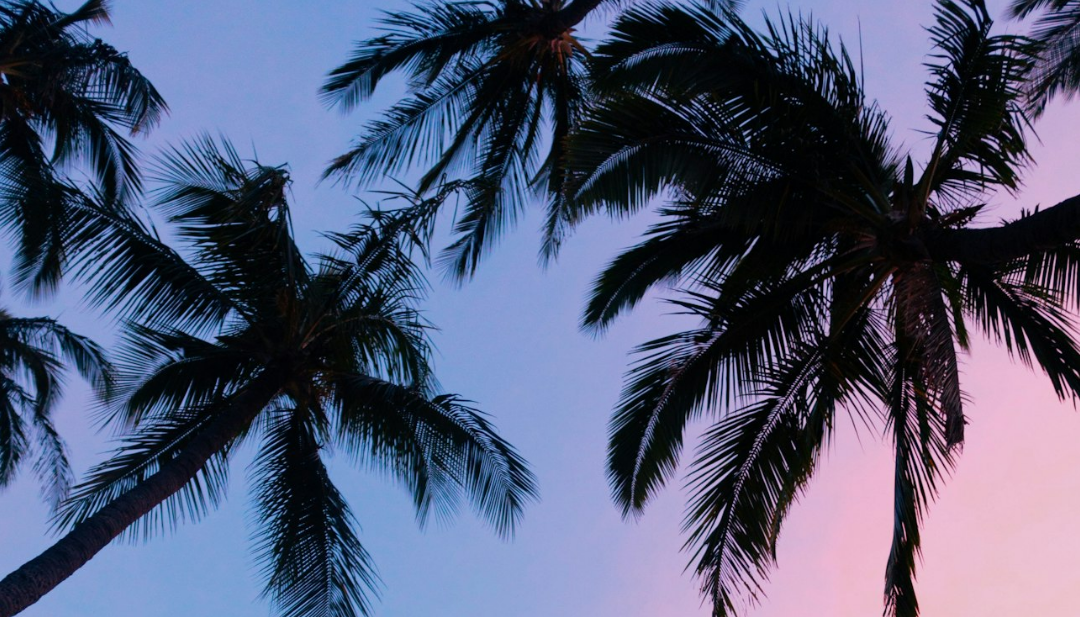 scroll, scrollTop: 458, scrollLeft: 0, axis: vertical 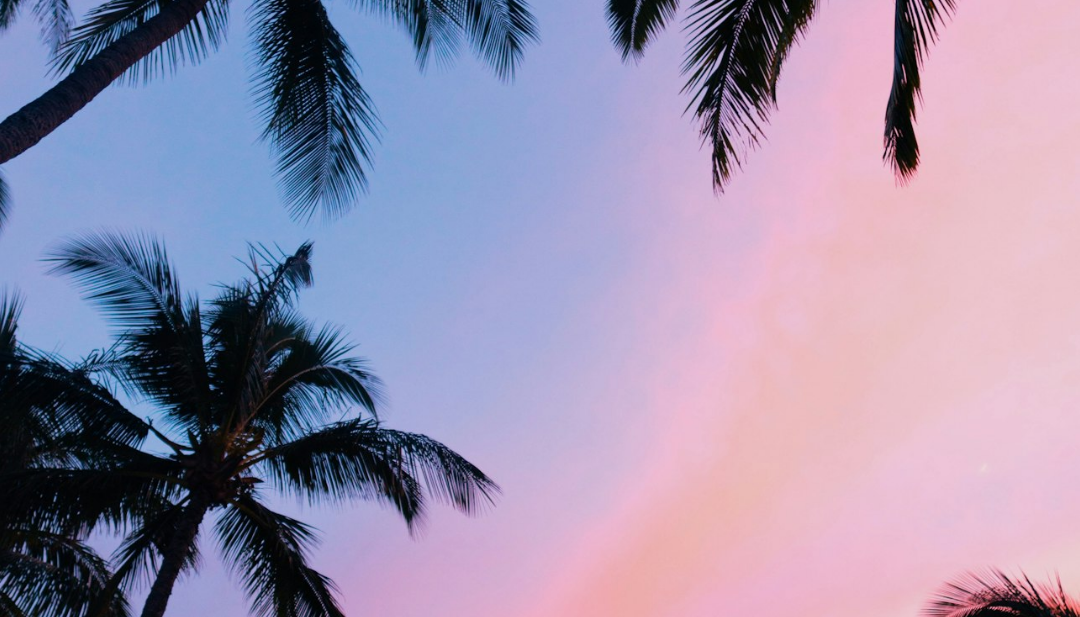 click at bounding box center (540, 352) 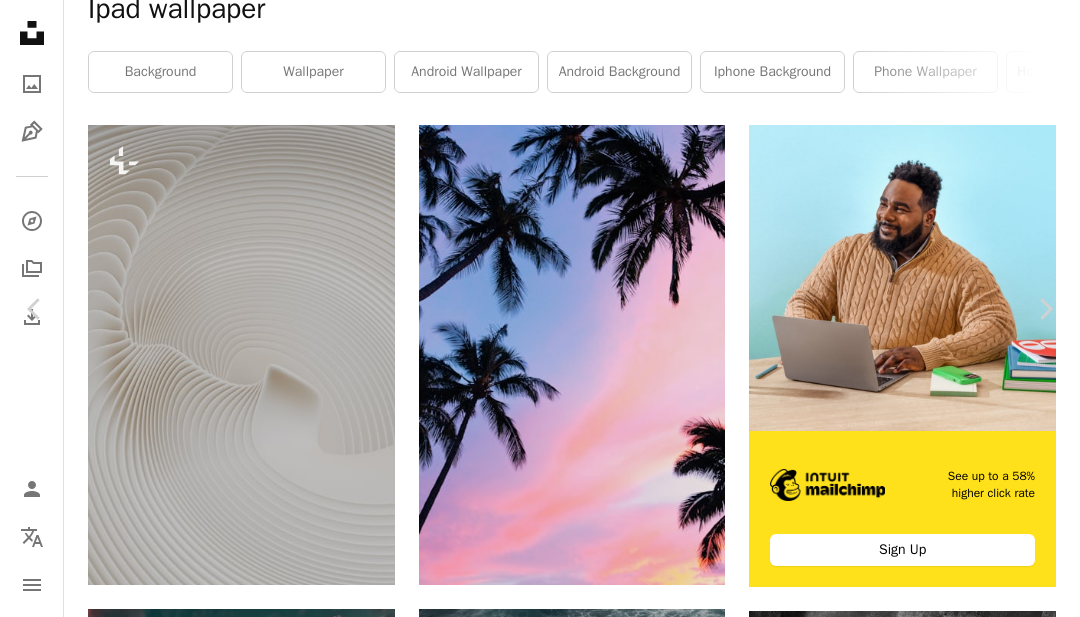 click on "An X shape Chevron left Chevron right [FIRST] [LAST] [FIRST][LAST] A heart A plus sign Download free Chevron down Zoom in Views 27,173,526 Downloads 479,012 Featured in Photos ,  Travel ,  Nature A forward-right arrow Share Info icon Info More Actions A map marker [CITY], [COUNTRY] Calendar outlined Published on  [DATE] Camera SONY, ILCE-6300 Safety Free to use under the  Unsplash License iphone wallpaper phone wallpaper ipad wallpaper android wallpaper sunset ipad pro wallpaper tablet wallpaper cloud pink samsung wallpaper trees apple watch wallpaper whatsapp wallpaper phone background hawaii palm tree wallpapers pixel wallpaper tropical backgrounds Creative Commons images Browse premium related images on iStock  |  Save 20% with code UNSPLASH20 View more on iStock  ↗ Related images A heart A plus sign [FIRST] [LAST] Available for hire A checkmark inside of a circle Arrow pointing down A heart A plus sign [FIRST] [LAST] Available for hire A checkmark inside of a circle Arrow pointing down A heart" at bounding box center (540, 5125) 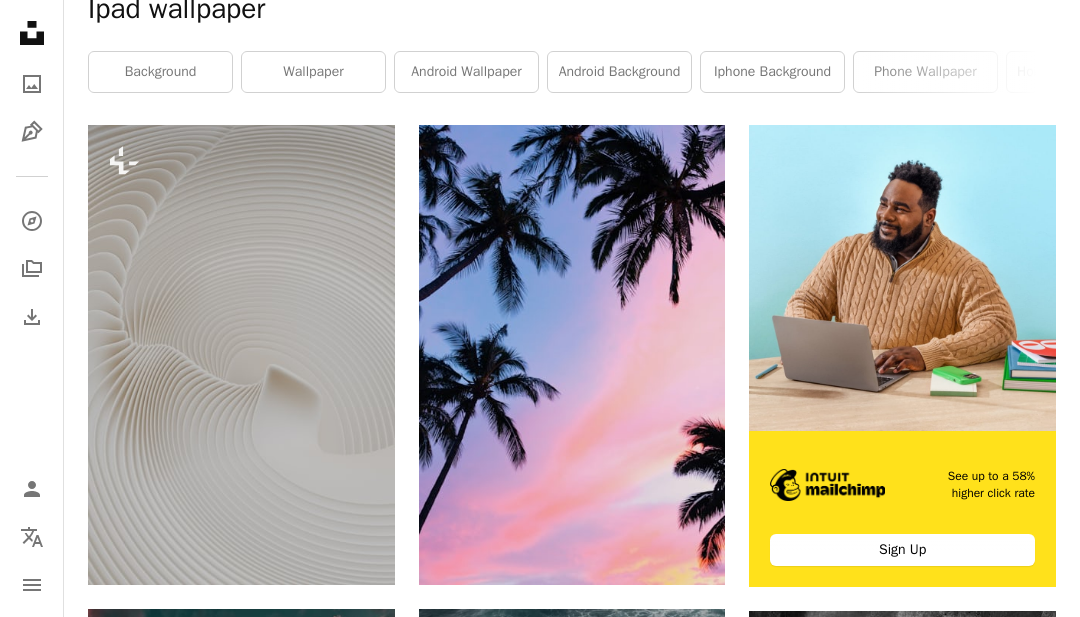 click at bounding box center (572, 355) 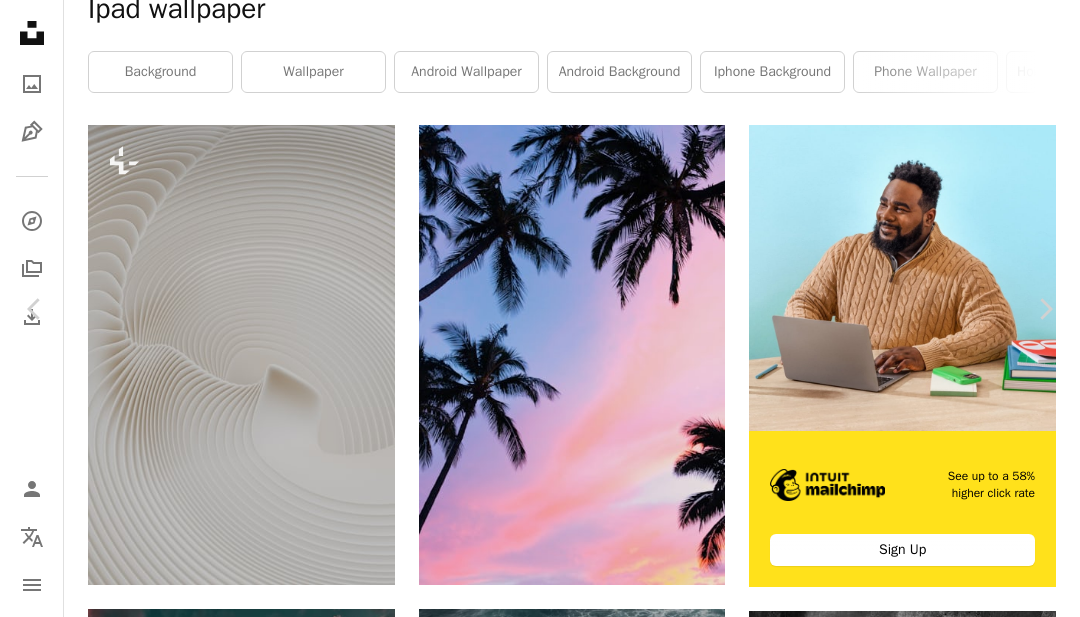 click on "Download free" at bounding box center (896, 4864) 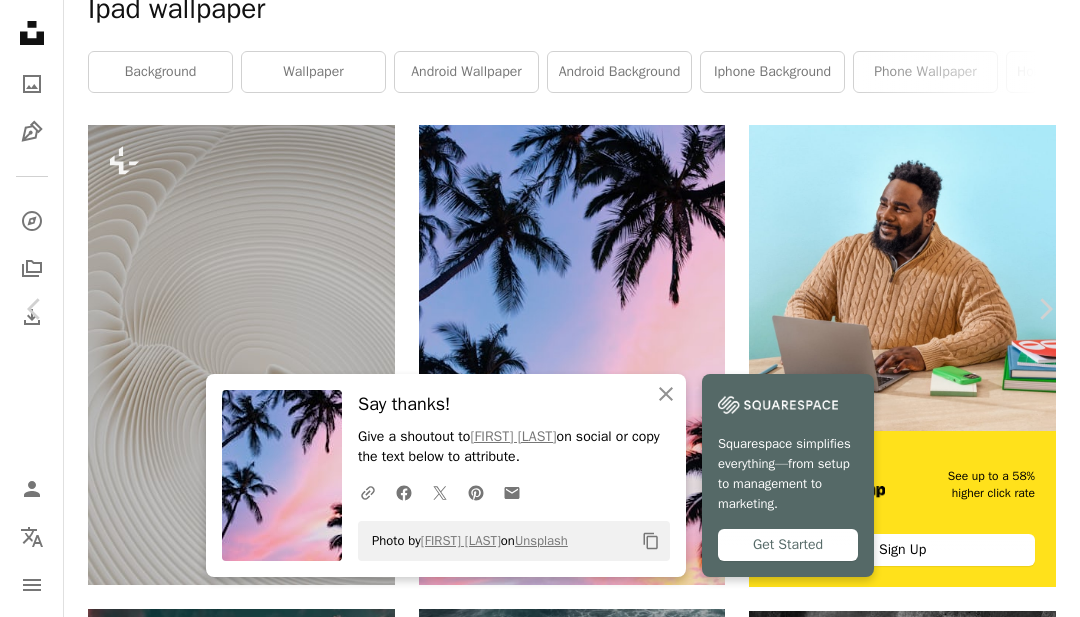click on "Zoom in" at bounding box center (540, 5195) 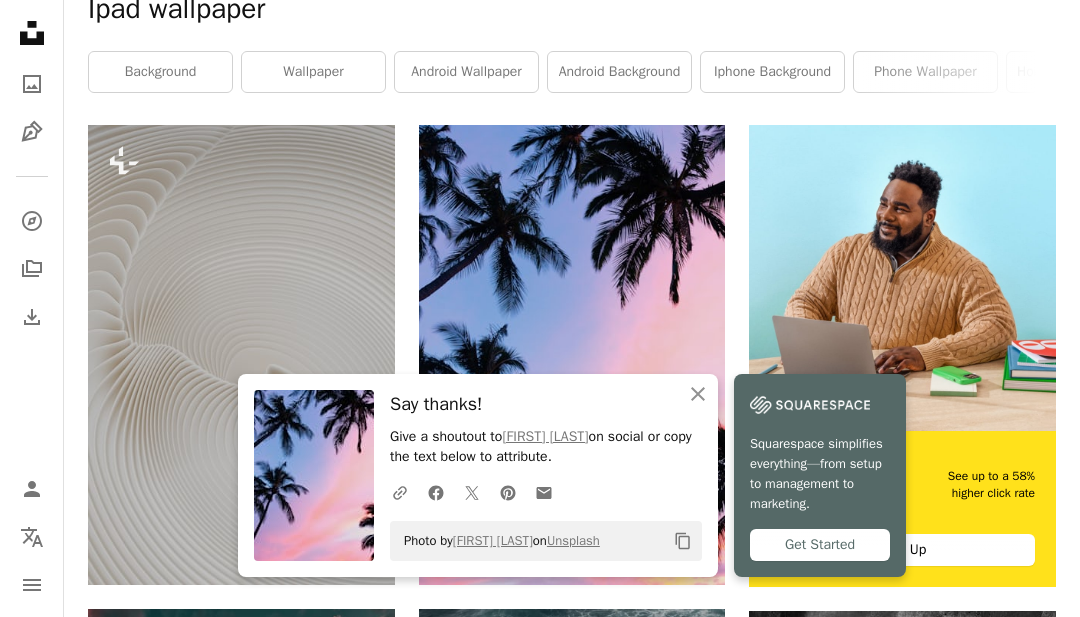 click on "home screen wallpaper" at bounding box center [1078, 72] 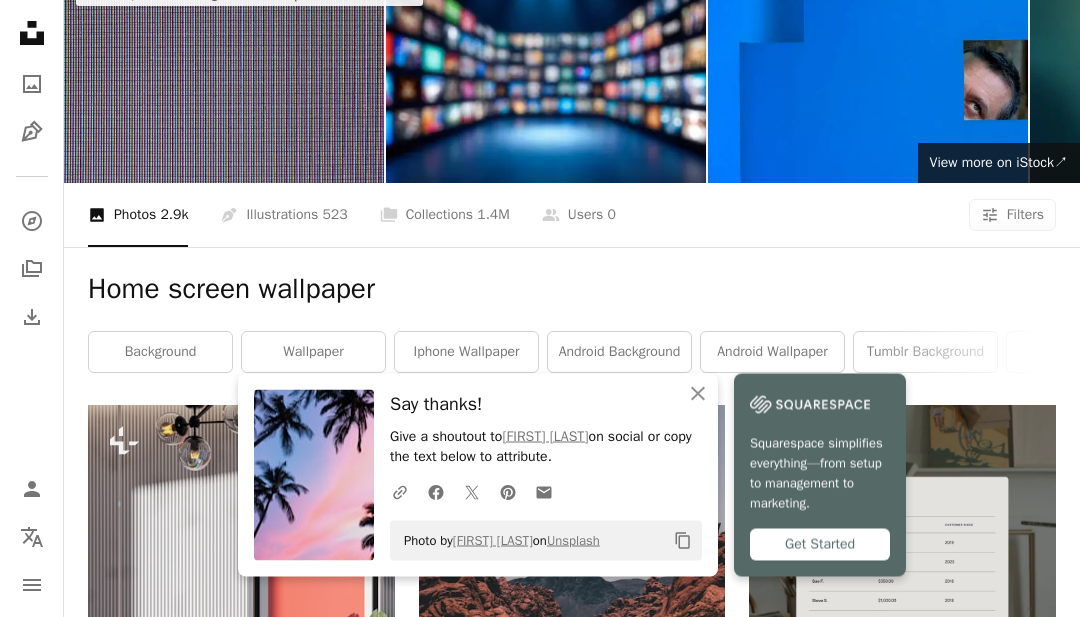 scroll, scrollTop: 0, scrollLeft: 0, axis: both 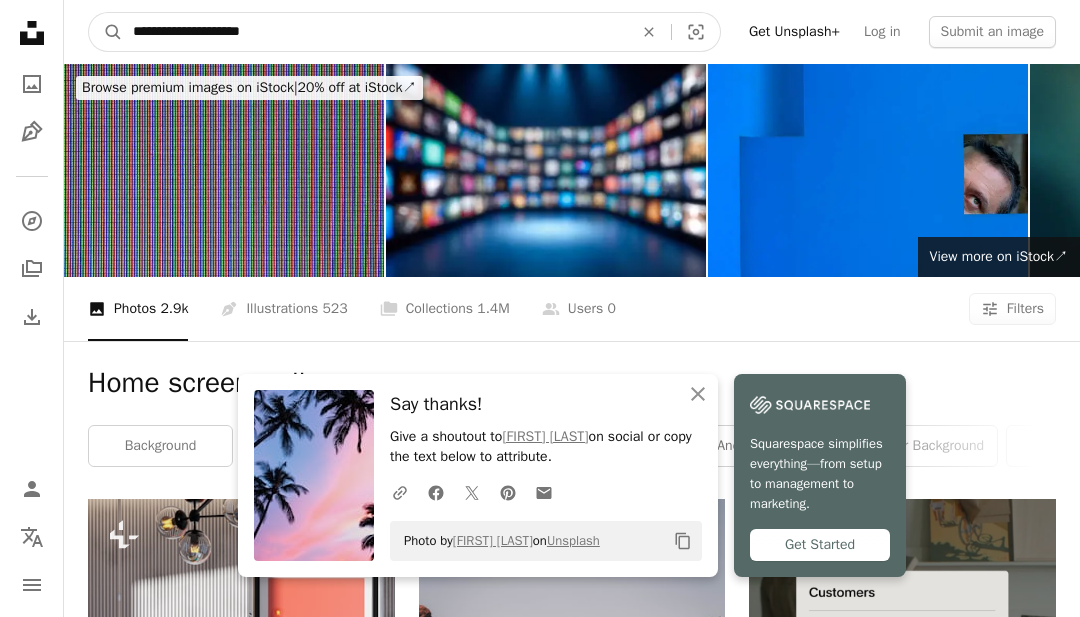 click on "**********" at bounding box center [375, 32] 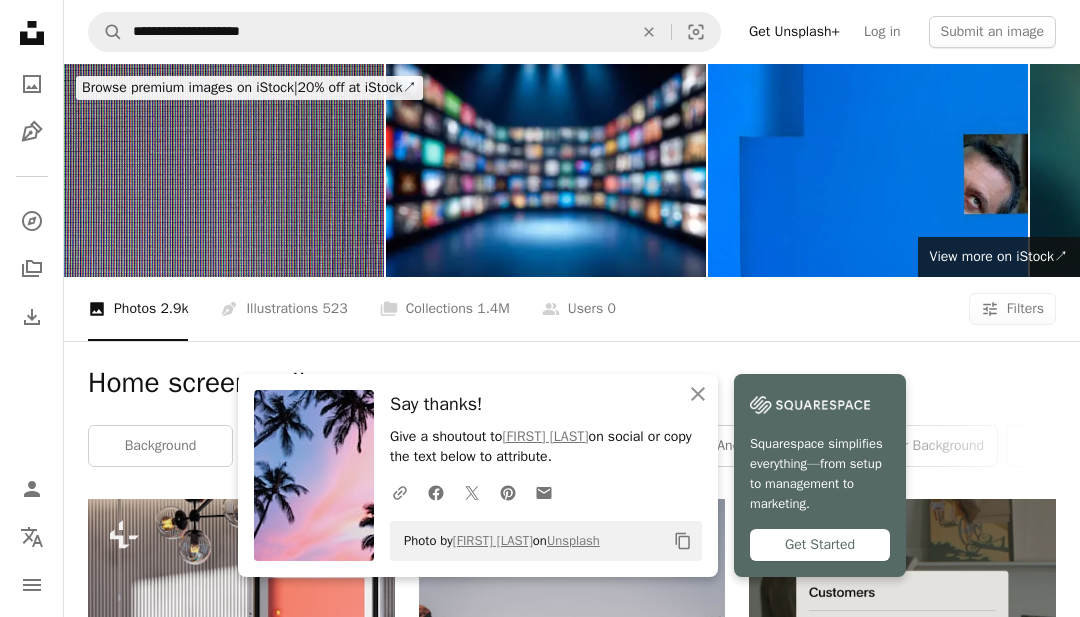 click at bounding box center (868, 170) 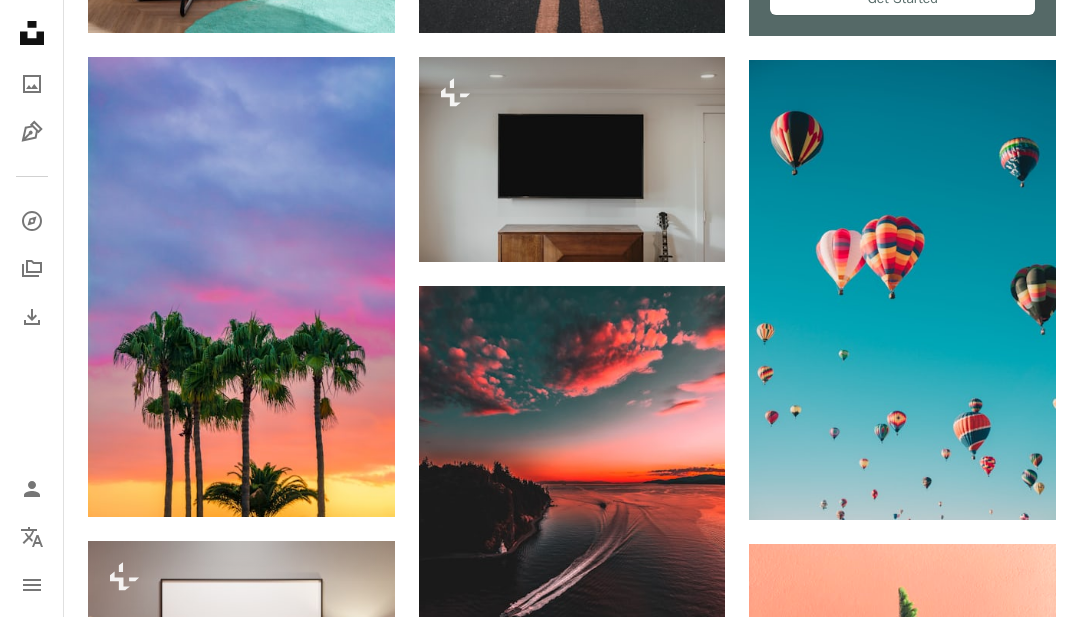 scroll, scrollTop: 926, scrollLeft: 0, axis: vertical 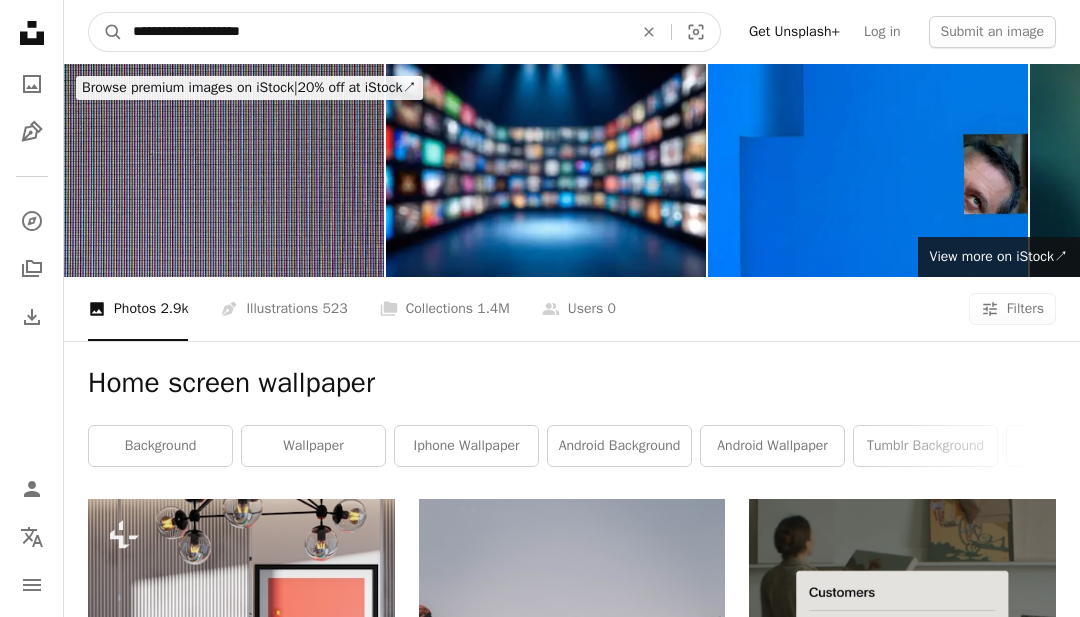 click on "**********" at bounding box center (375, 32) 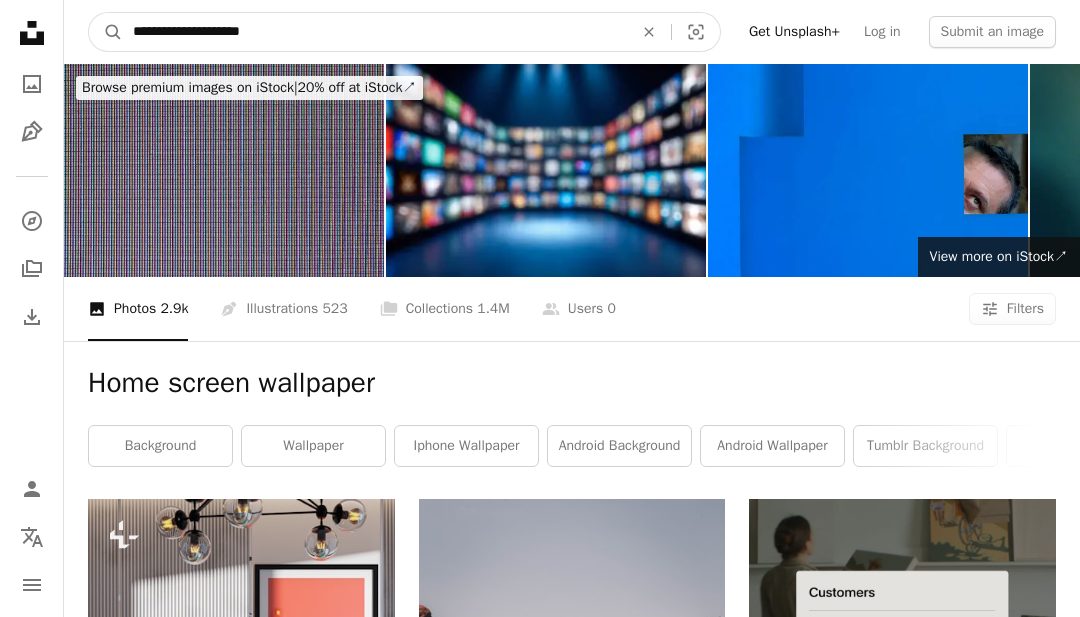 click on "**********" at bounding box center (375, 32) 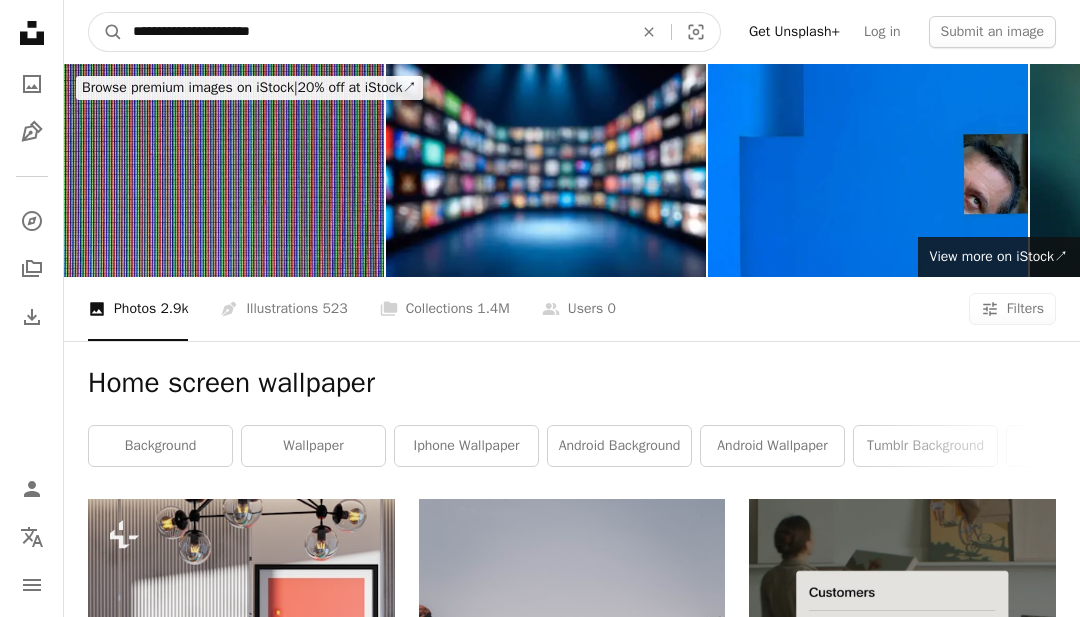 type on "**********" 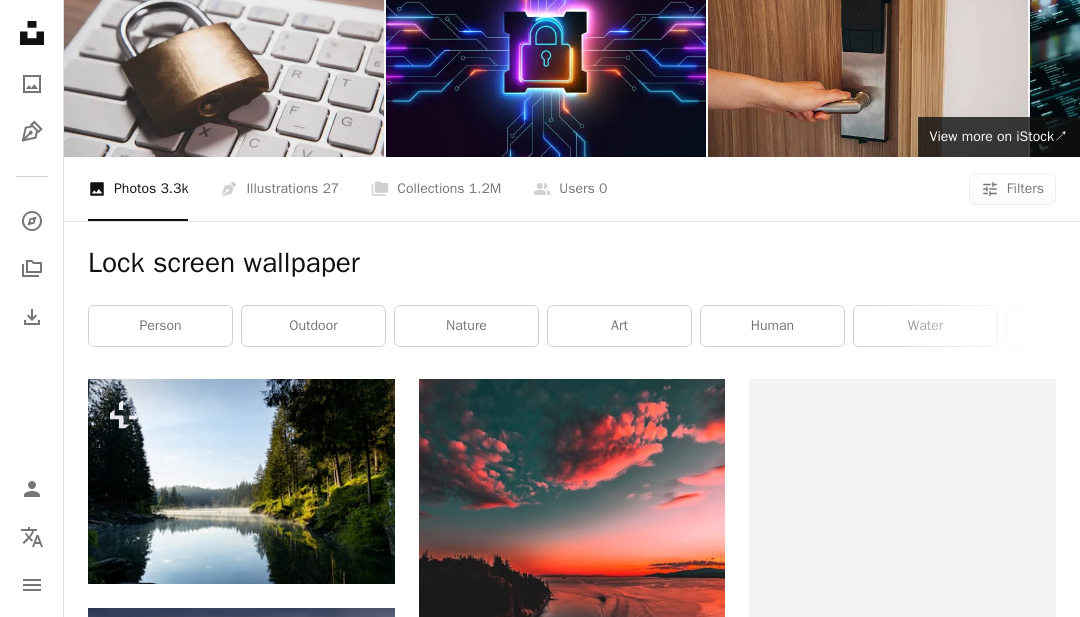 scroll, scrollTop: 119, scrollLeft: 0, axis: vertical 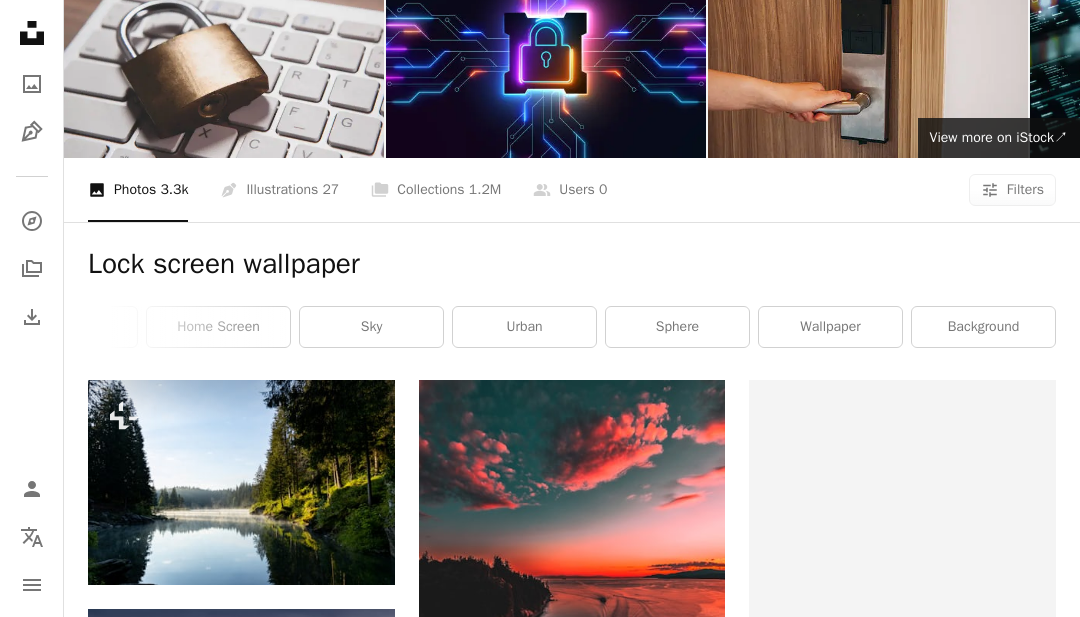 click on "wallpaper" at bounding box center (830, 327) 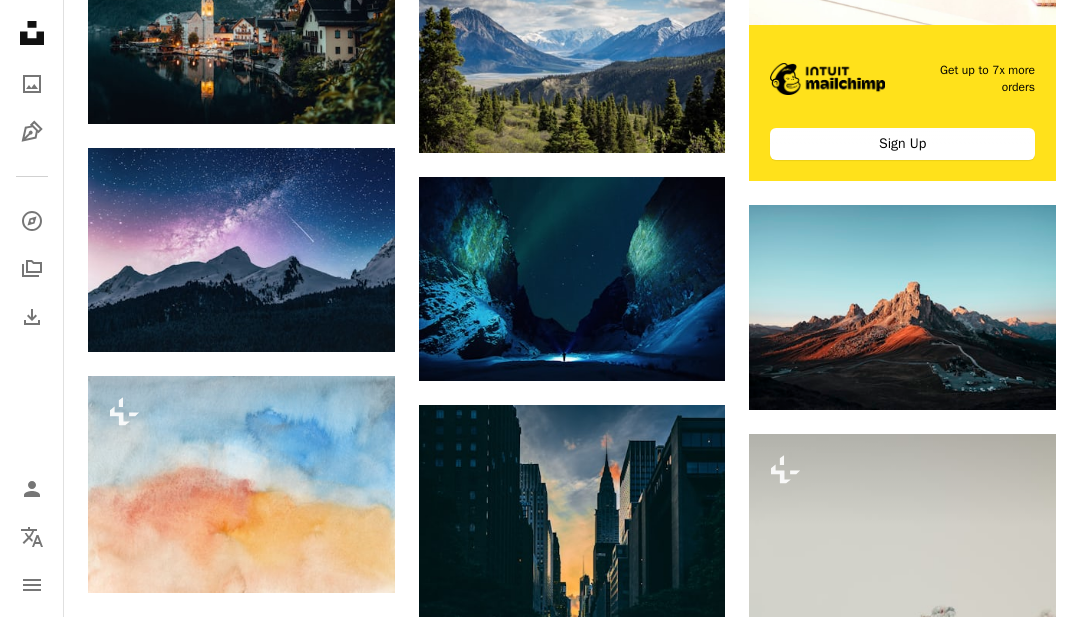 scroll, scrollTop: 783, scrollLeft: 0, axis: vertical 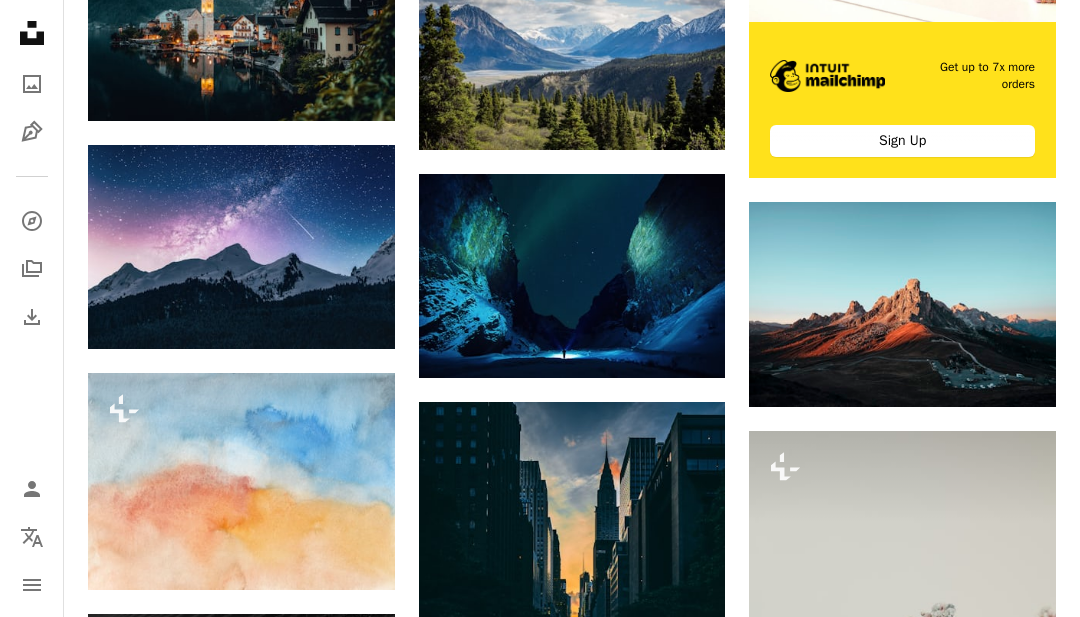 click 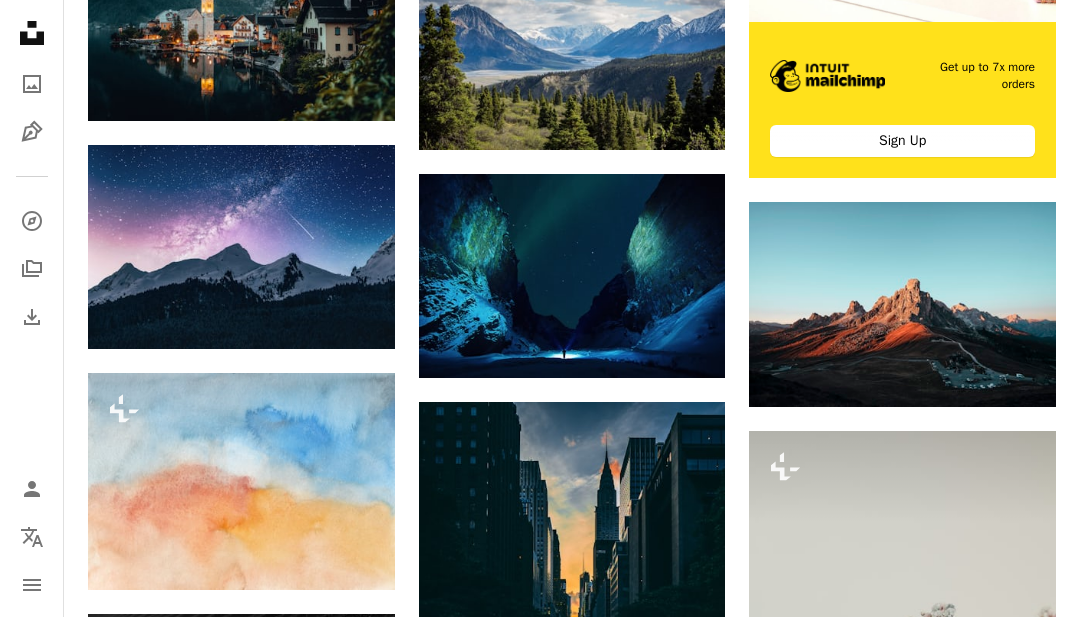 click on "Join Unsplash Already have an account?  Login First name Last name Email Username  (only letters, numbers and underscores) Password  (min. 8 char) Join By joining, you agree to the  Terms  and  Privacy Policy ." at bounding box center [680, 3054] 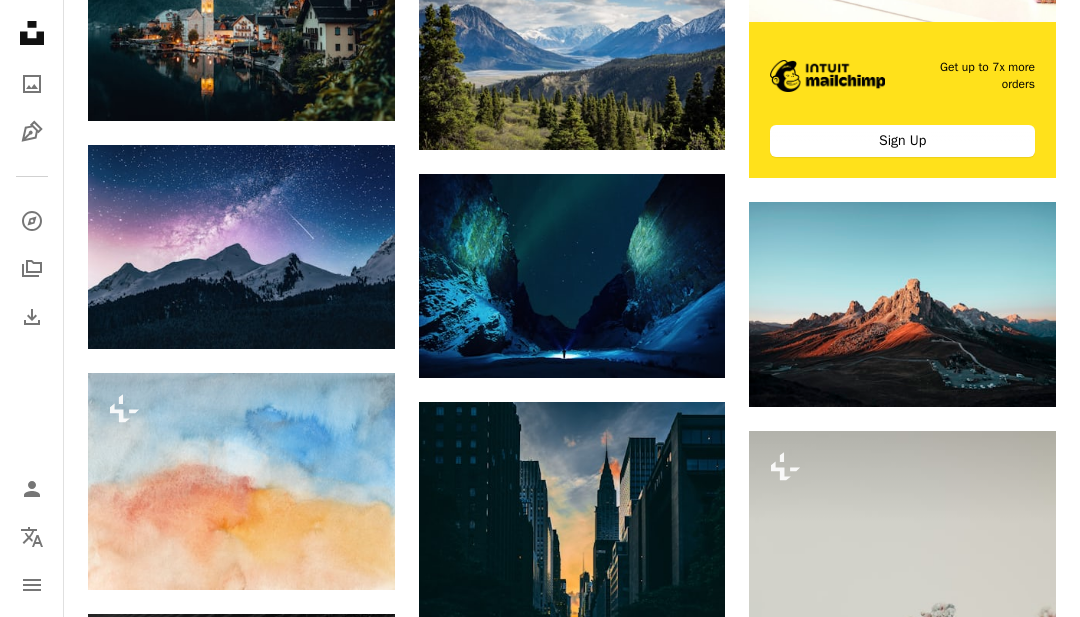 click at bounding box center (241, 247) 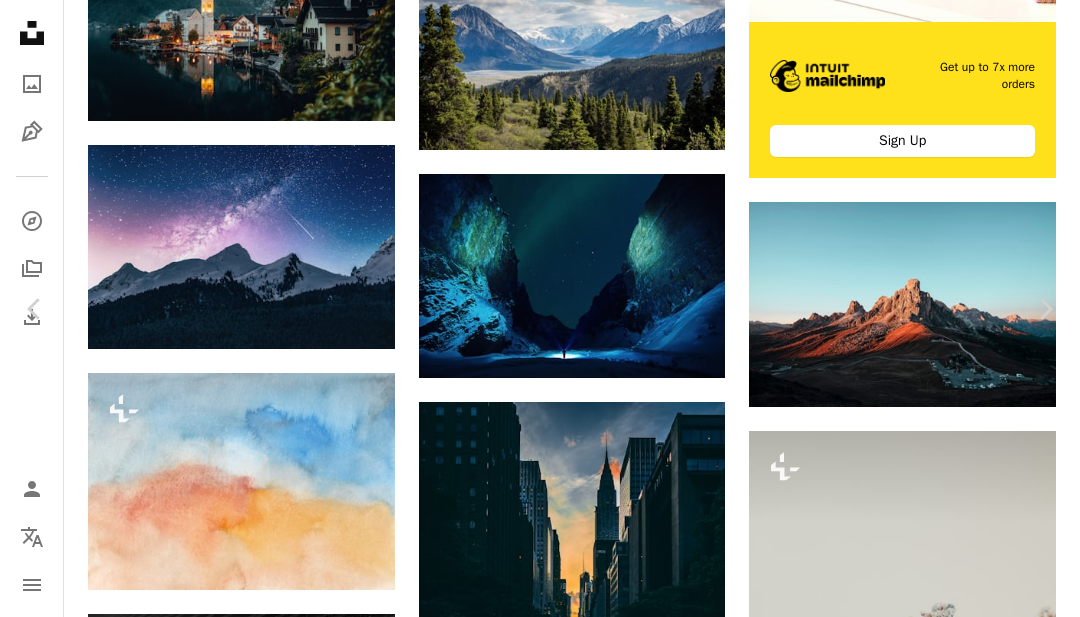 click on "Download free" at bounding box center [896, 2649] 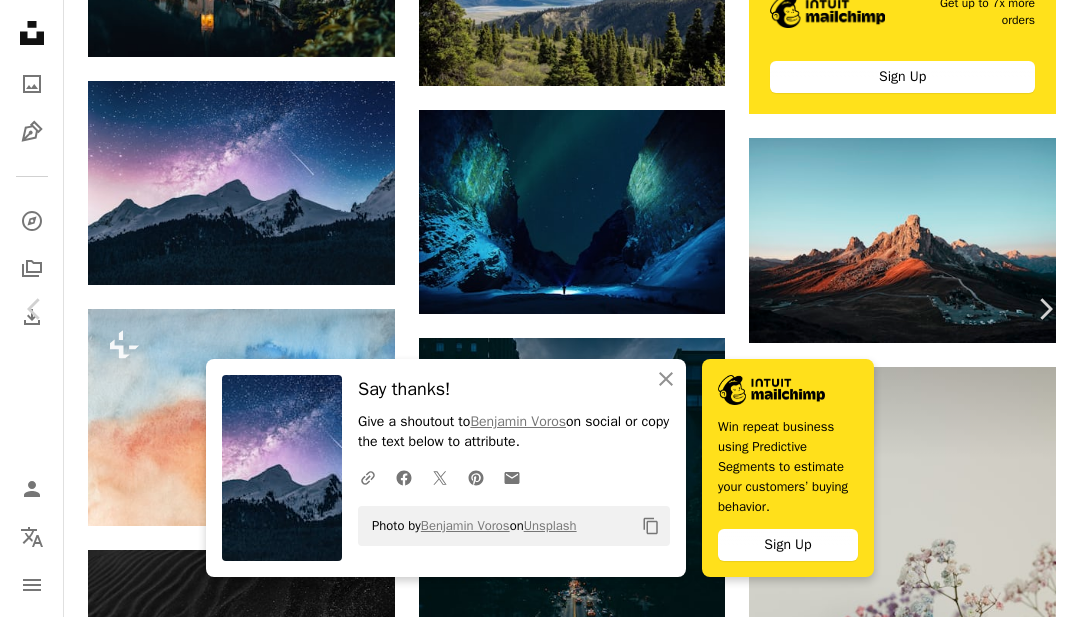 click on "Views 1,327,686,526 Downloads 1,924,697 Featured in Photos ,  Cool Tones ,  Wallpapers A forward-right arrow Share Info icon Info More Actions A map marker [CITY], [COUNTRY] Calendar outlined Published on  [DATE] Camera Canon, EOS 600D Safety Free to use under the  Unsplash License forest blue outdoor mountains snow night trees purple adventure landscape wallpaper milky way sky background astronomy colors cosmos sky wallpaper shooting star astrophotography landscape background milkyway Free stock photos" at bounding box center [540, 2767] 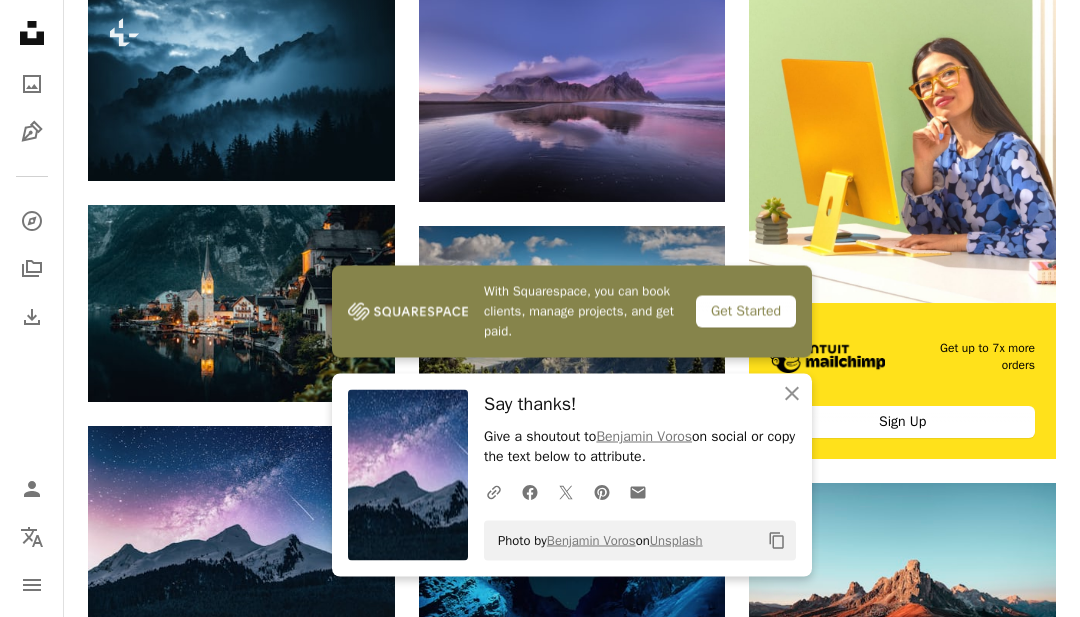 scroll, scrollTop: 0, scrollLeft: 0, axis: both 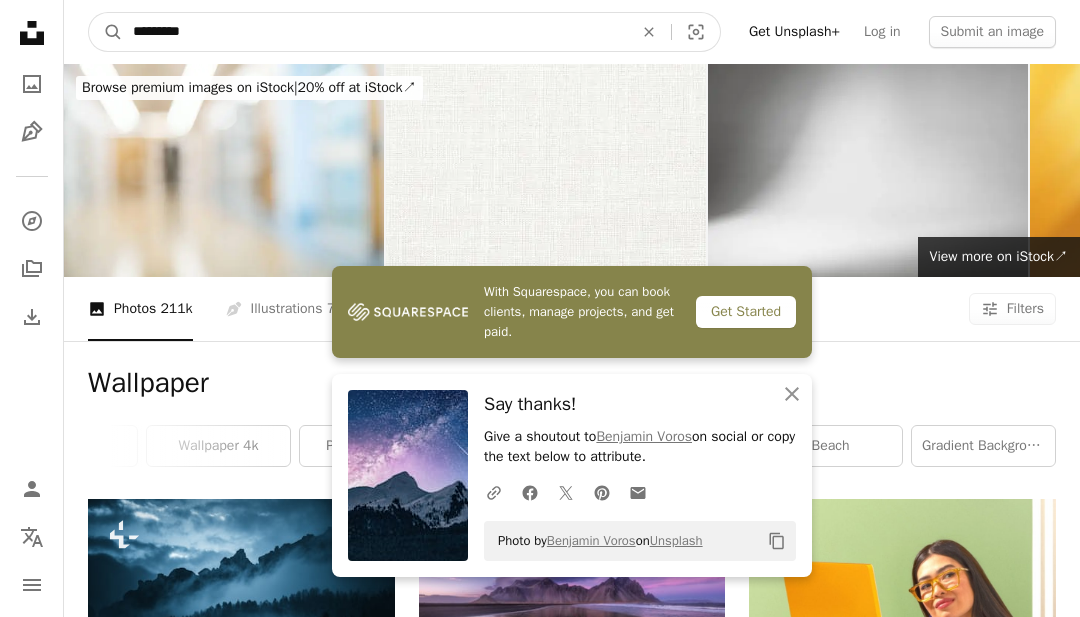 click on "*********" at bounding box center [375, 32] 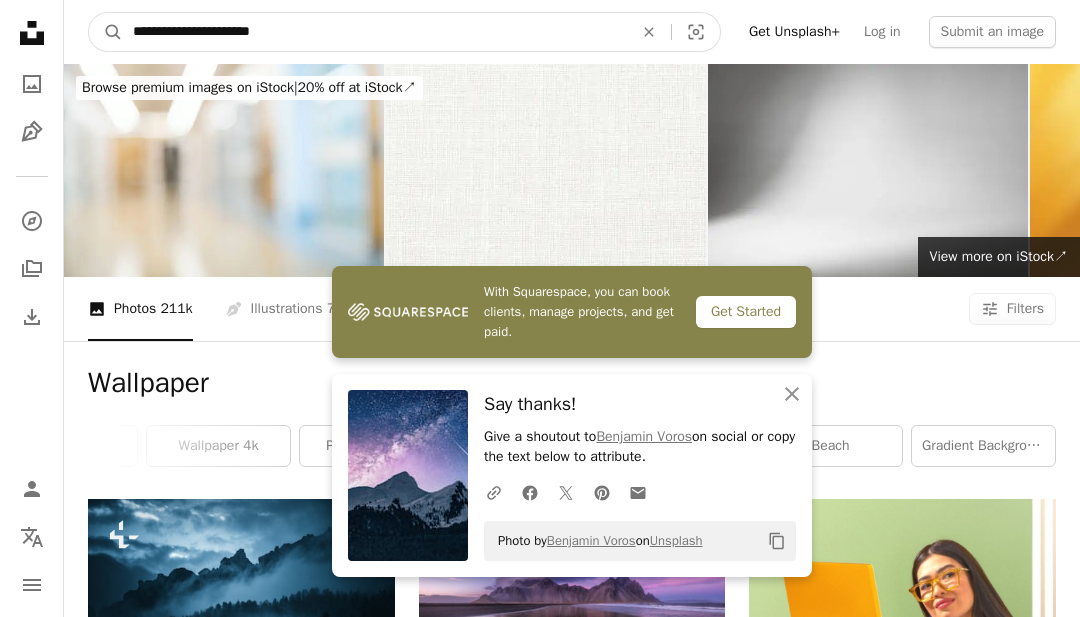 type on "**********" 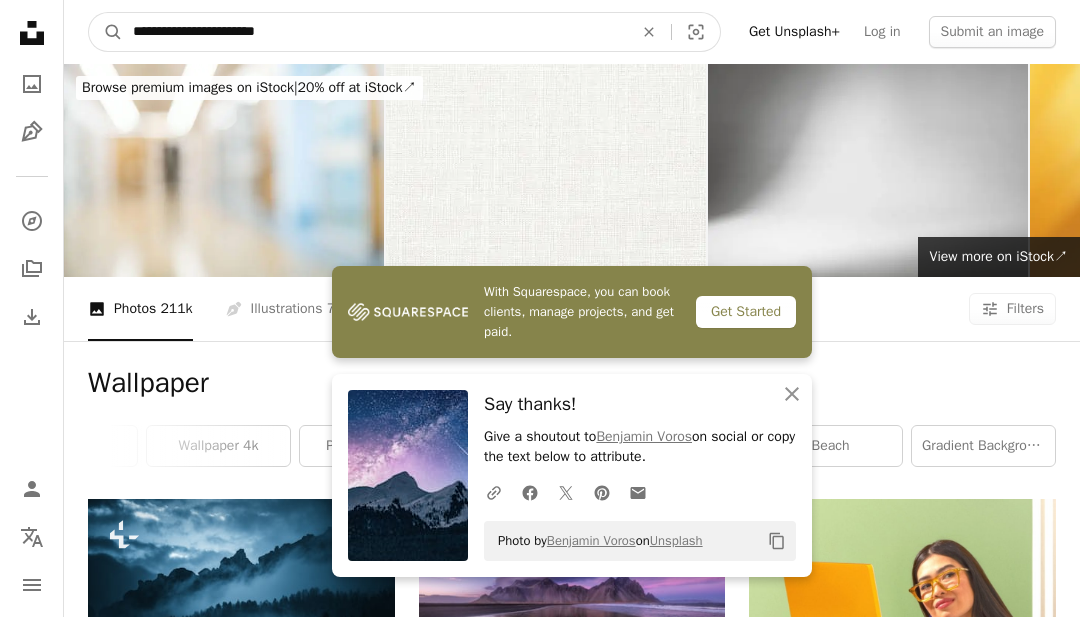 click on "A magnifying glass" at bounding box center [106, 32] 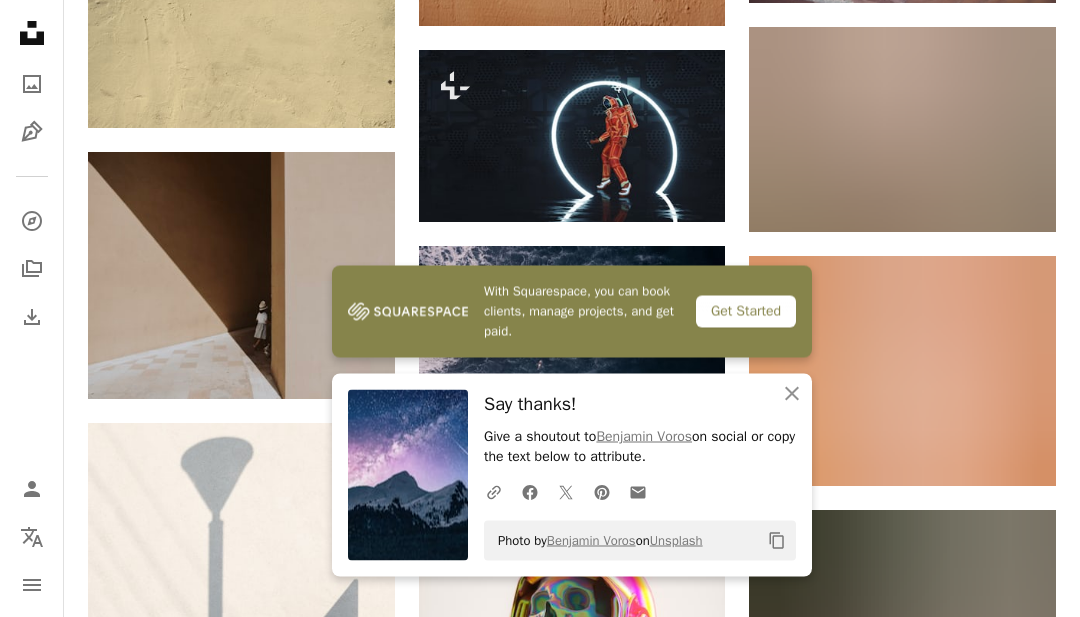 scroll, scrollTop: 1197, scrollLeft: 0, axis: vertical 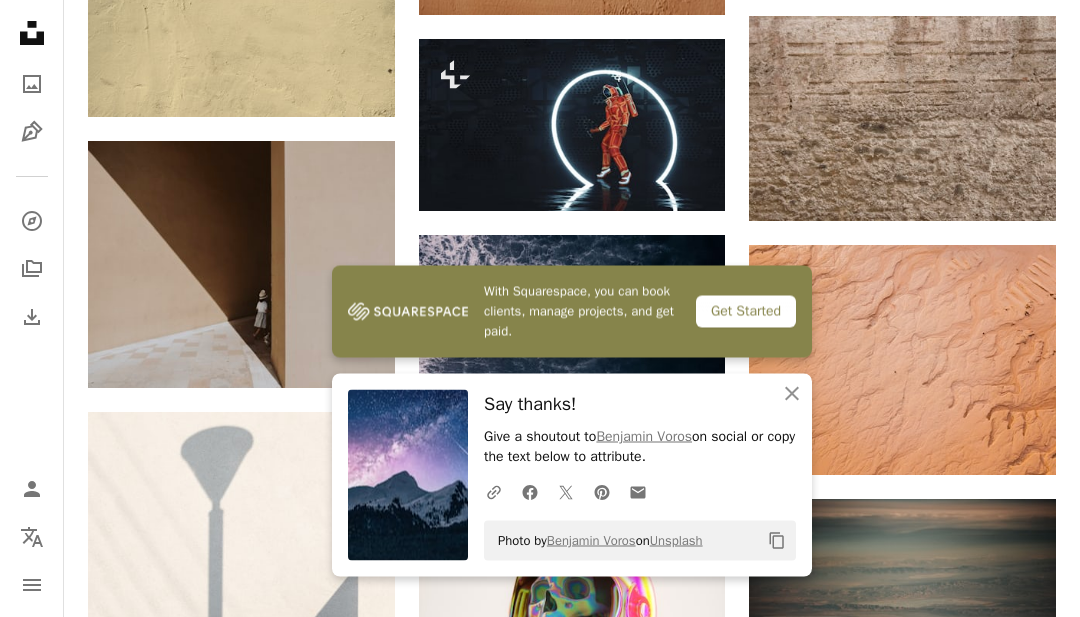 click on "An X shape" 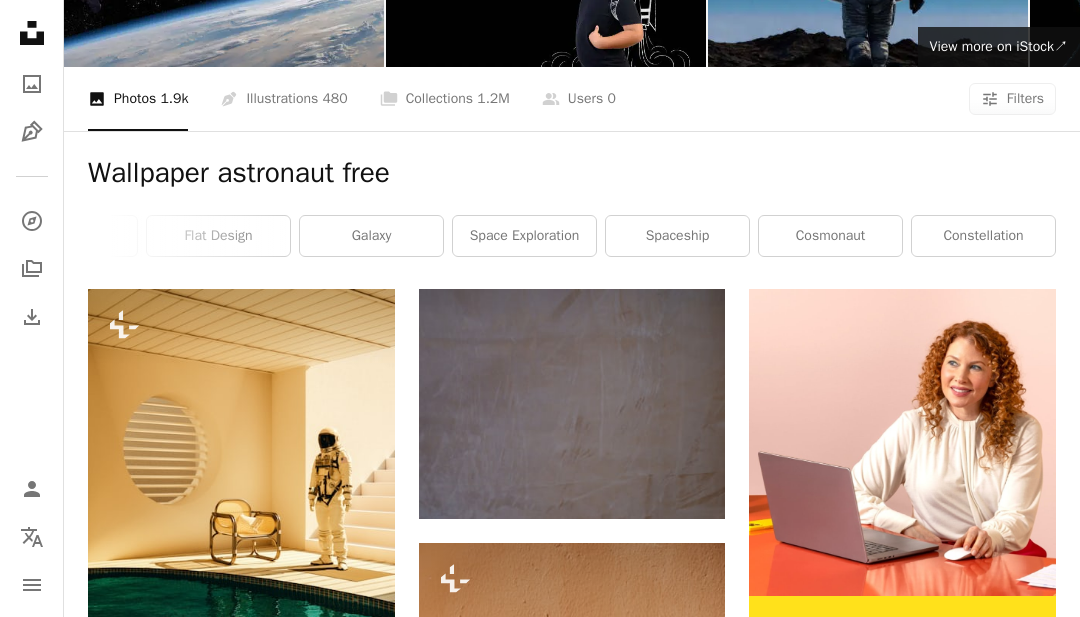 scroll, scrollTop: 0, scrollLeft: 0, axis: both 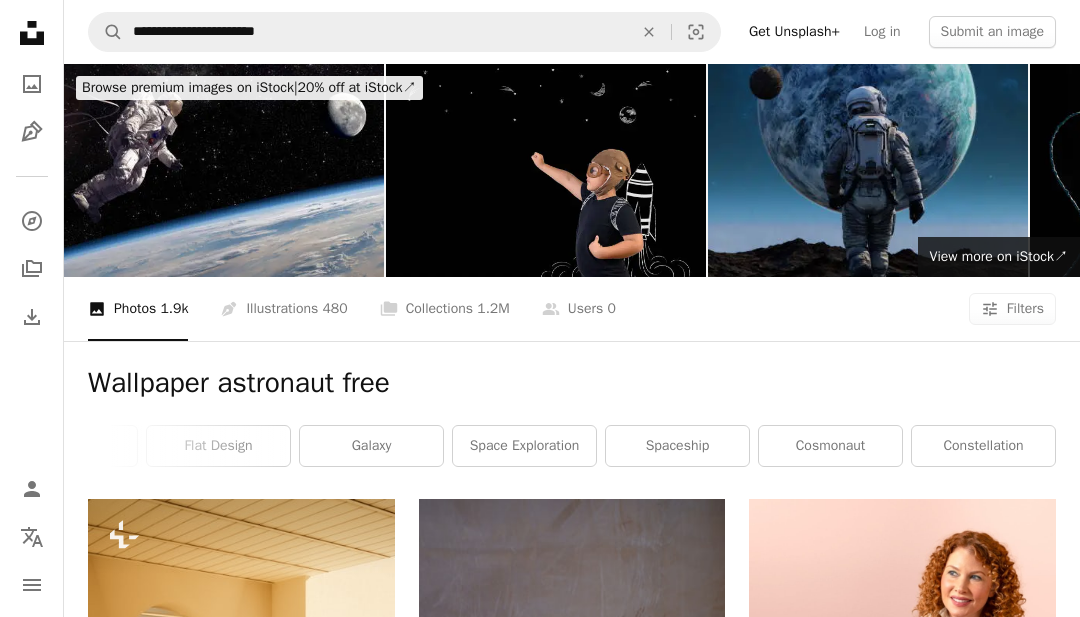 click on "A photo" 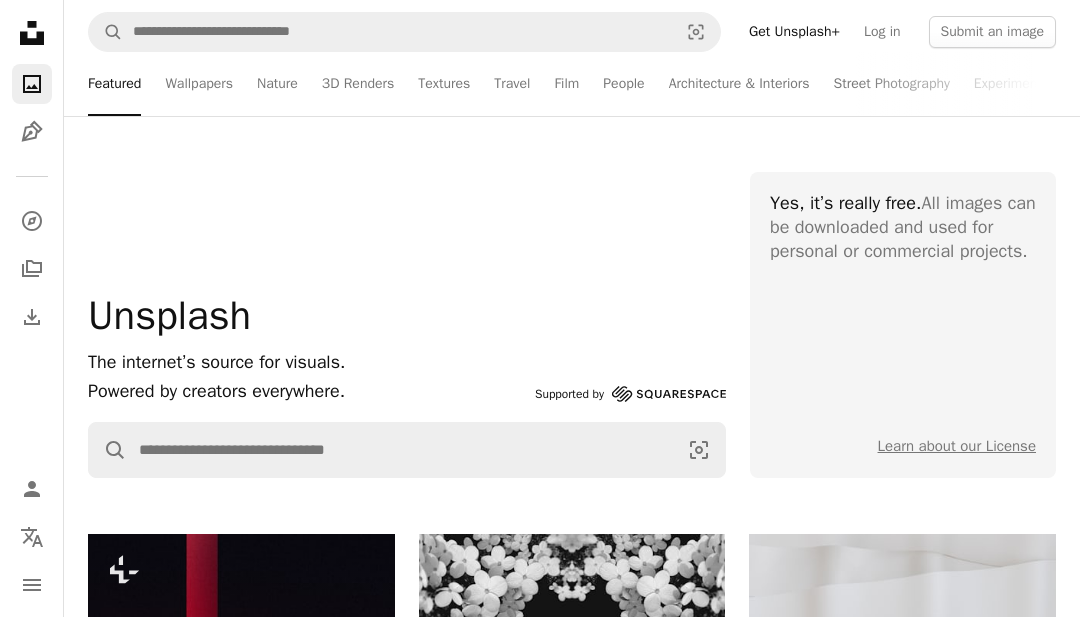 click on "3D Renders" at bounding box center [358, 84] 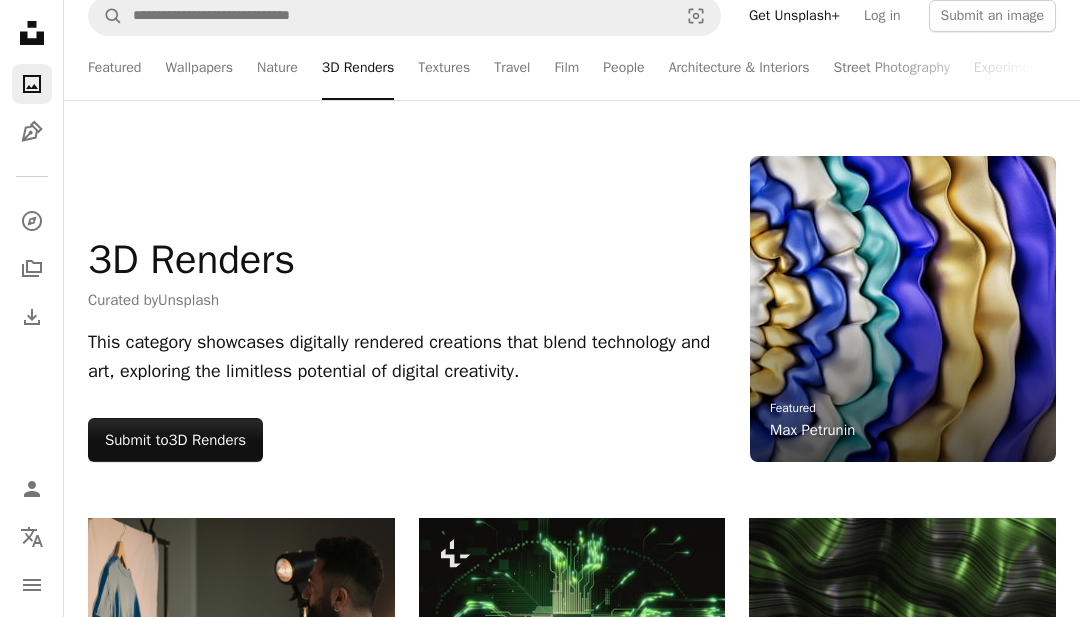 scroll, scrollTop: 0, scrollLeft: 0, axis: both 